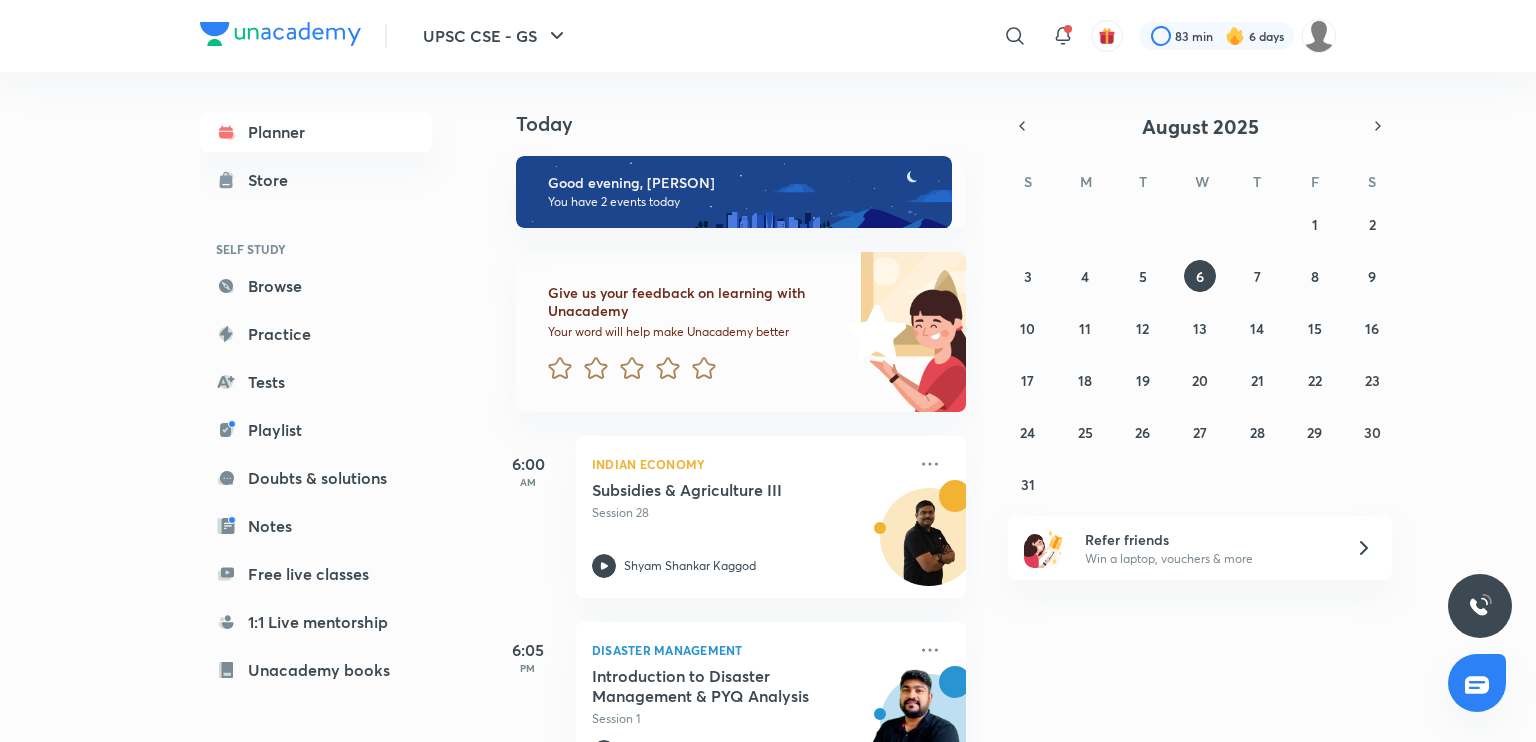 scroll, scrollTop: 0, scrollLeft: 0, axis: both 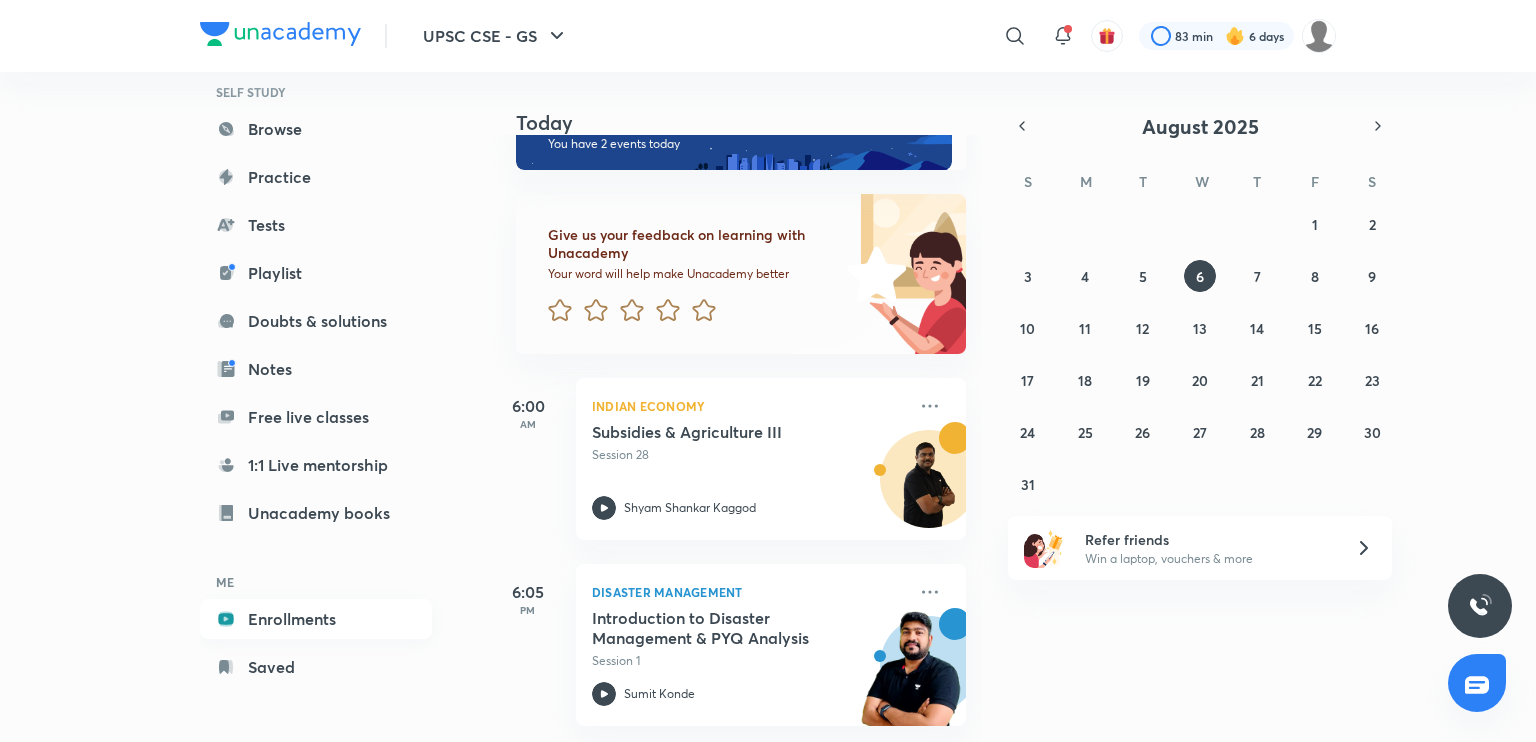click on "Enrollments" at bounding box center (316, 619) 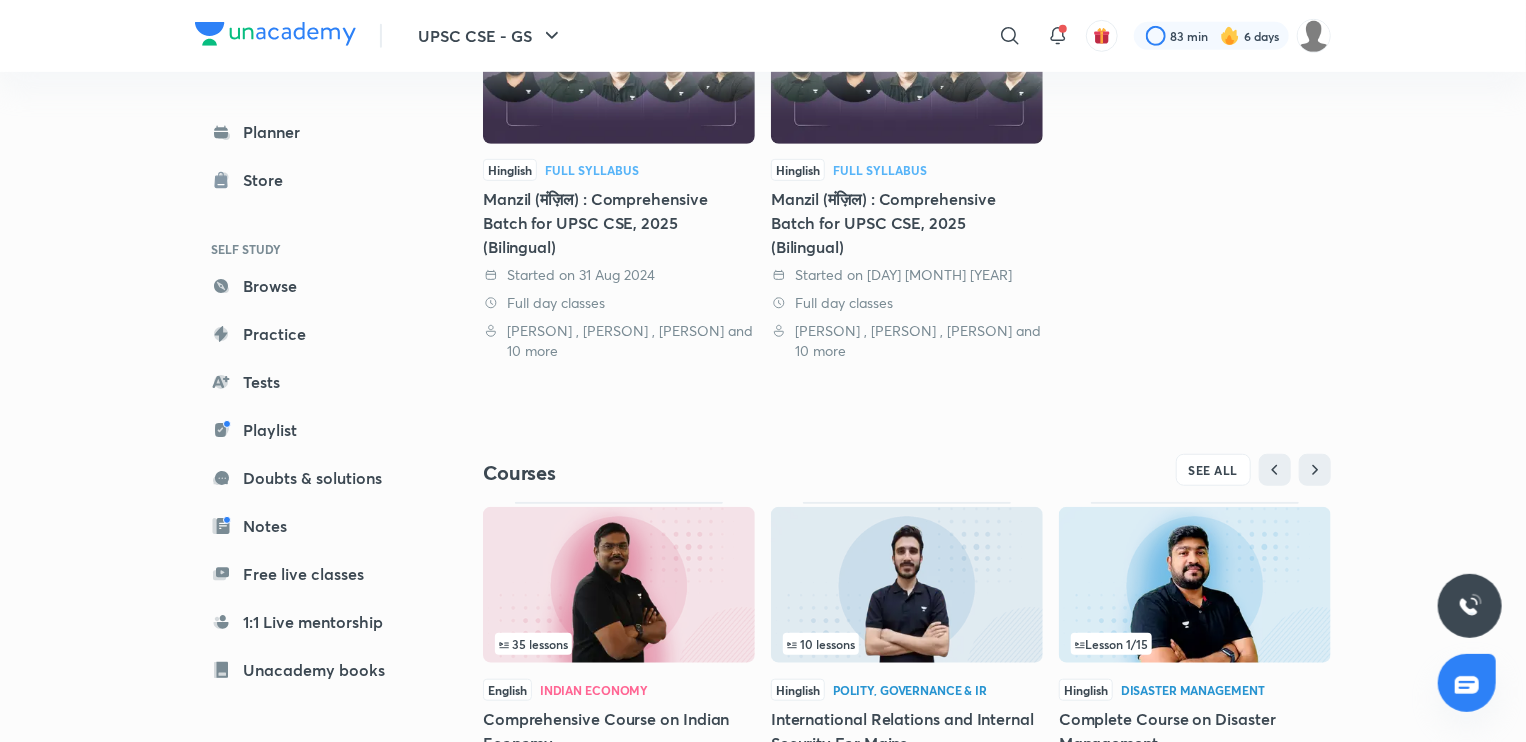 scroll, scrollTop: 656, scrollLeft: 0, axis: vertical 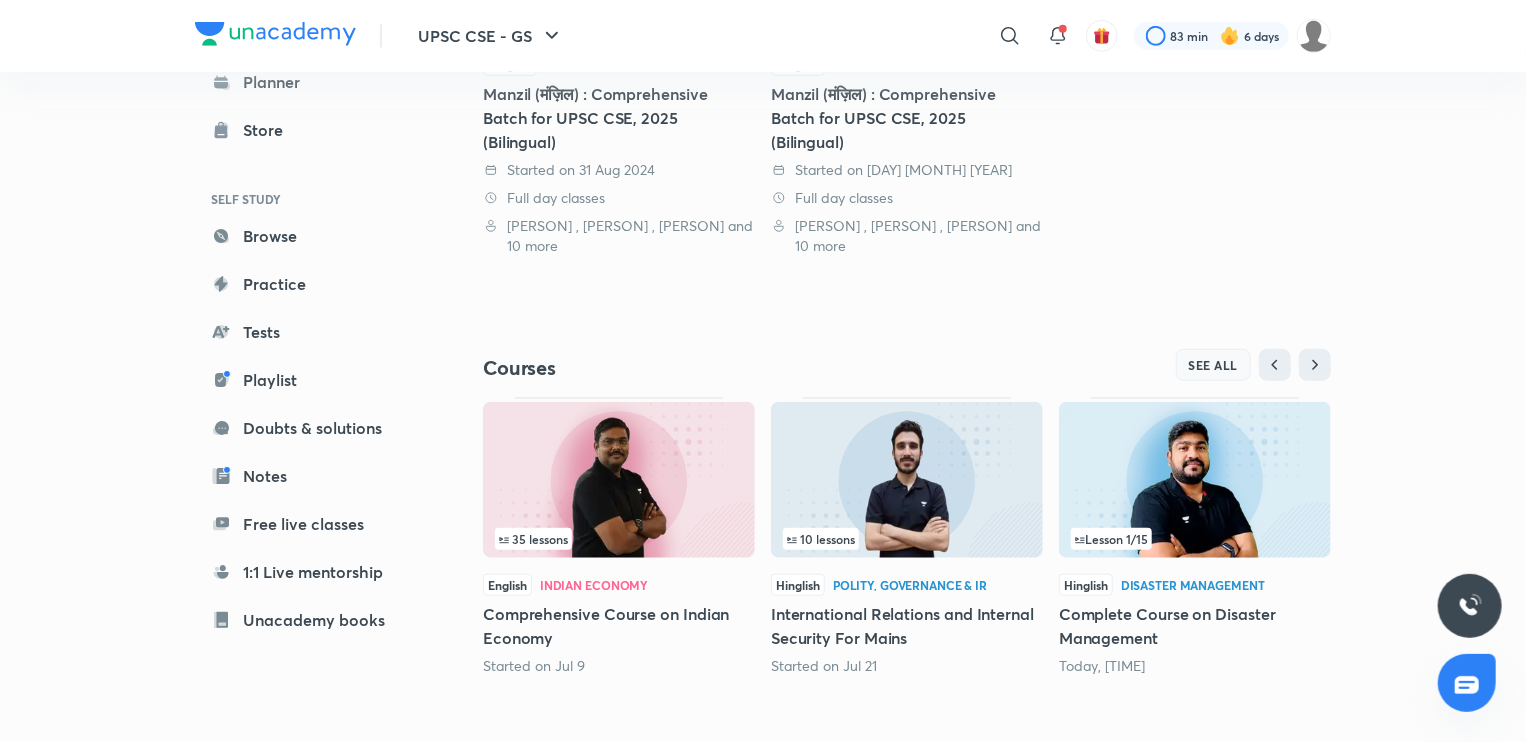 click on "SEE ALL" at bounding box center (1214, 365) 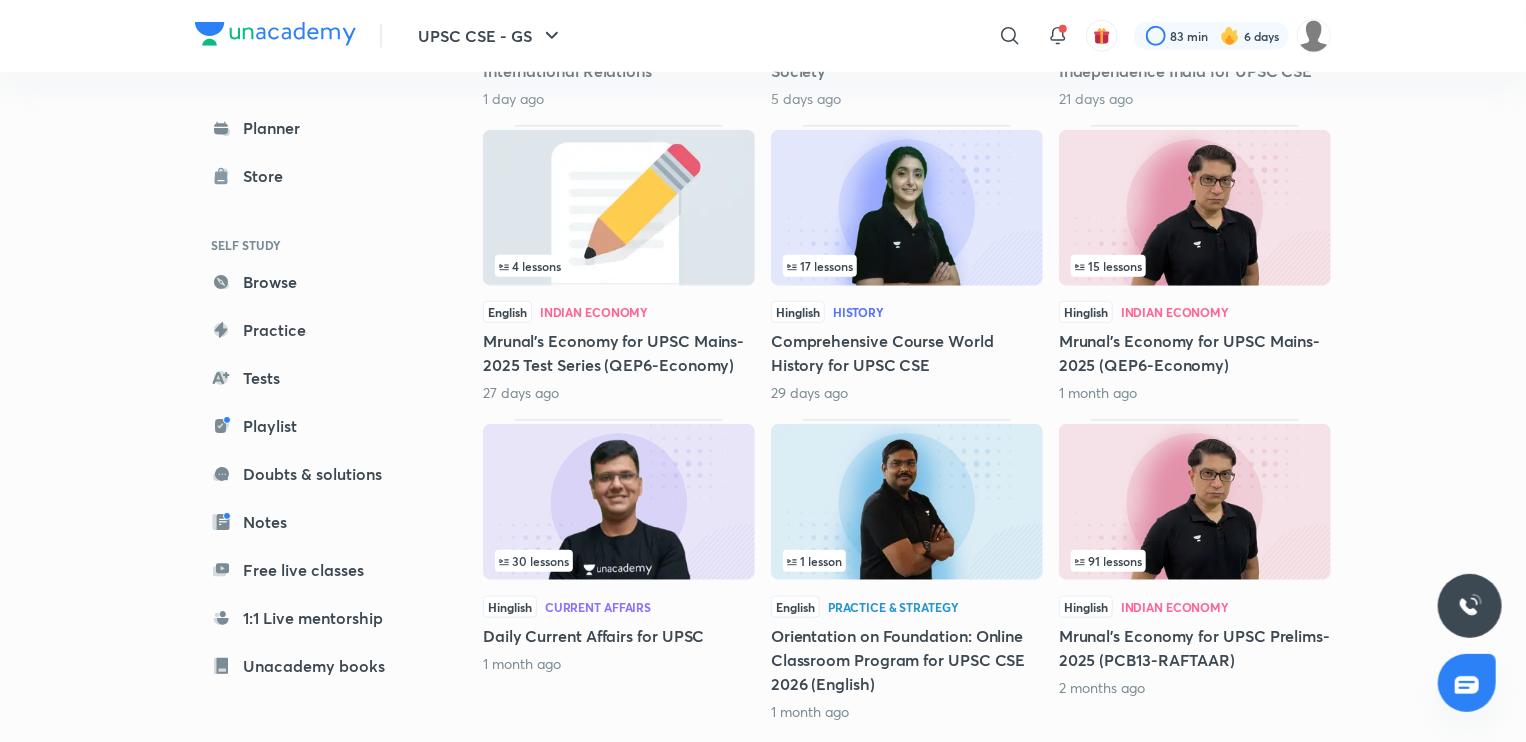 scroll, scrollTop: 860, scrollLeft: 0, axis: vertical 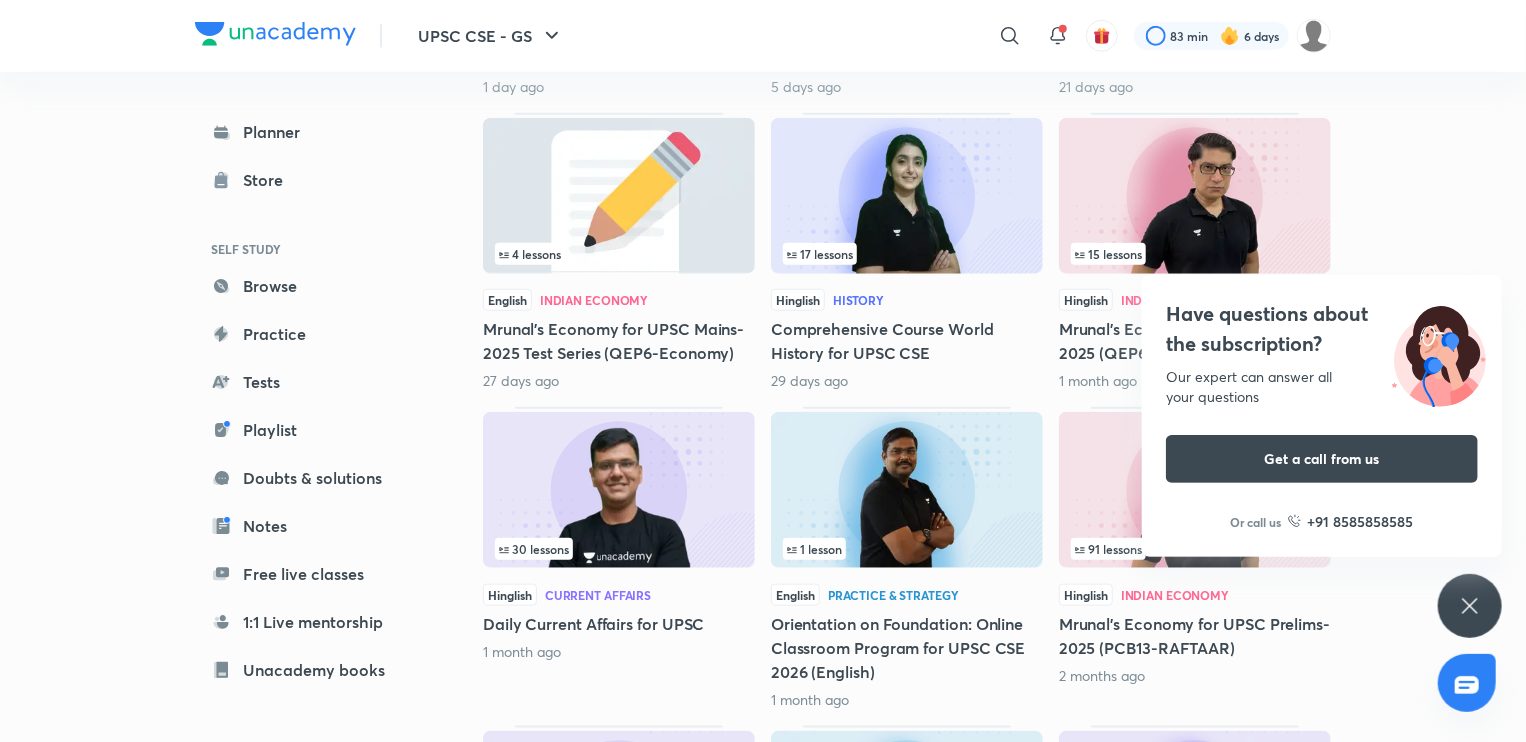 click 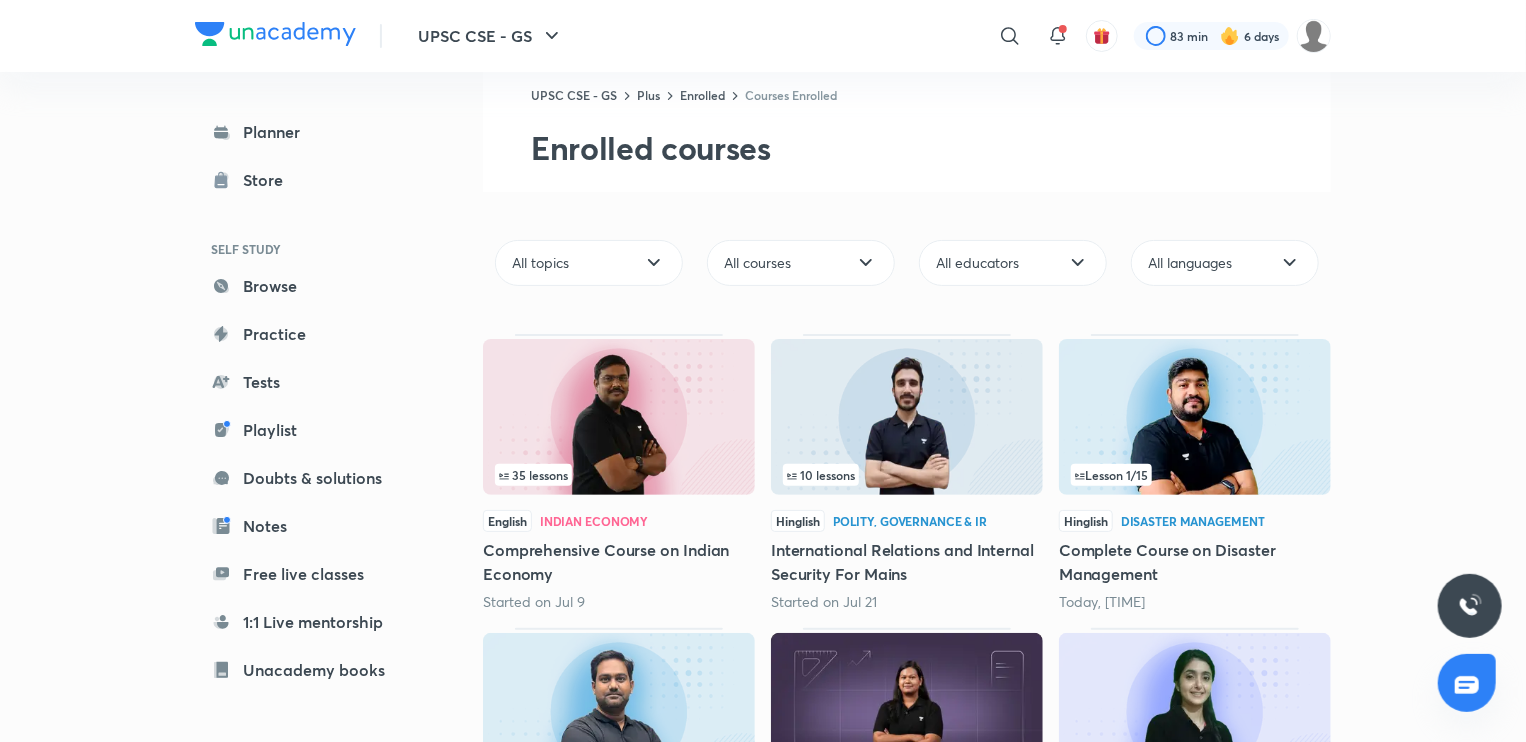 scroll, scrollTop: 0, scrollLeft: 0, axis: both 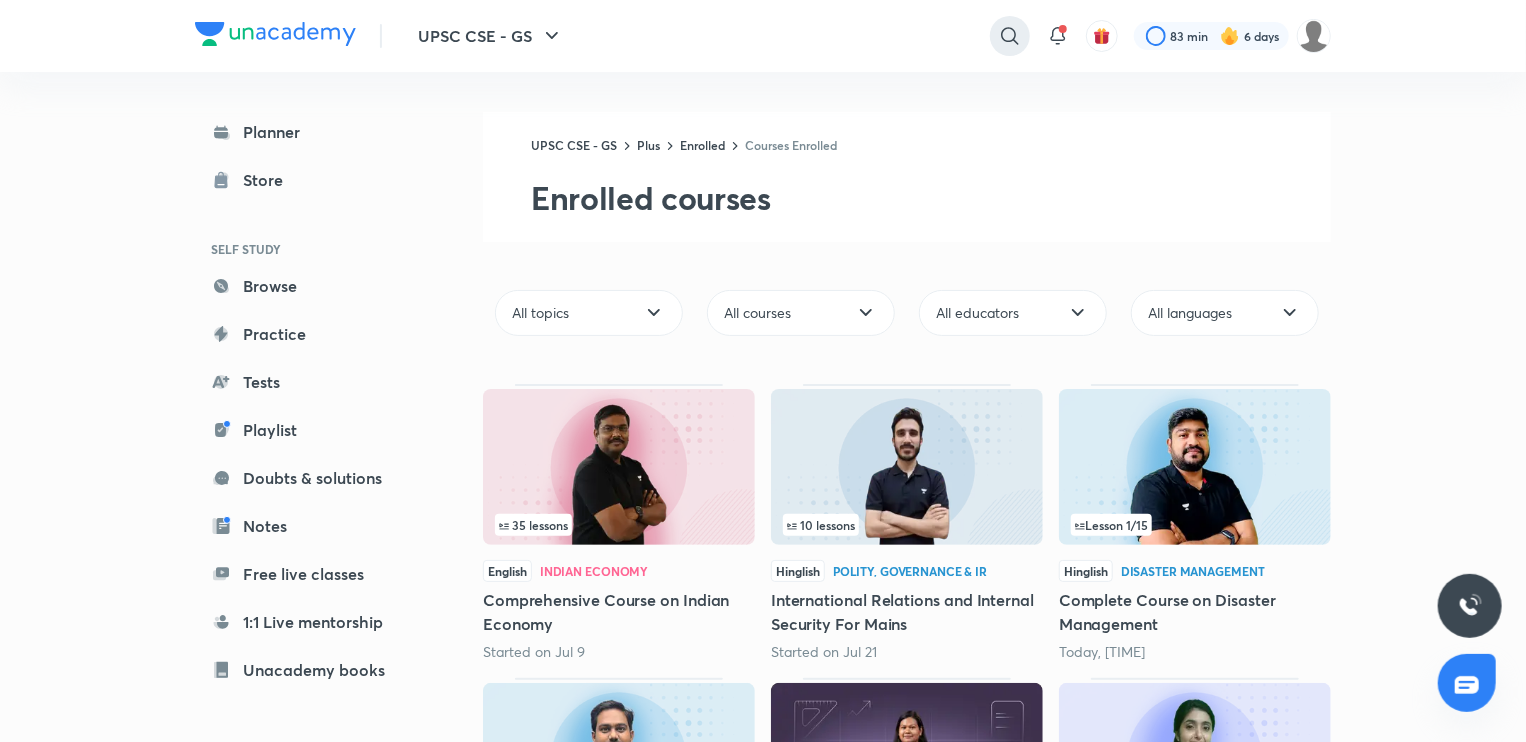 click 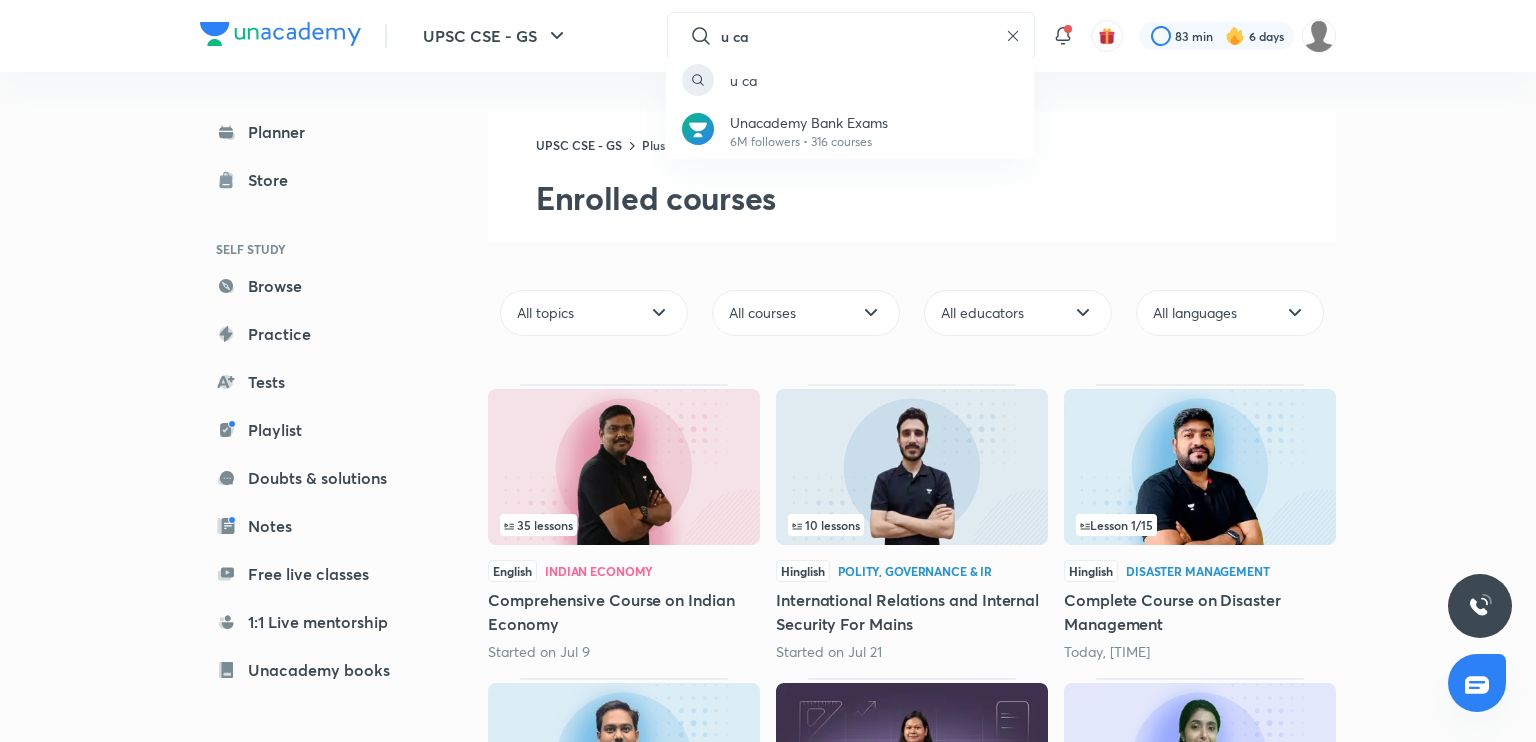 click on "u ca Unacademy Bank Exams 6M followers • 316 courses" at bounding box center [768, 371] 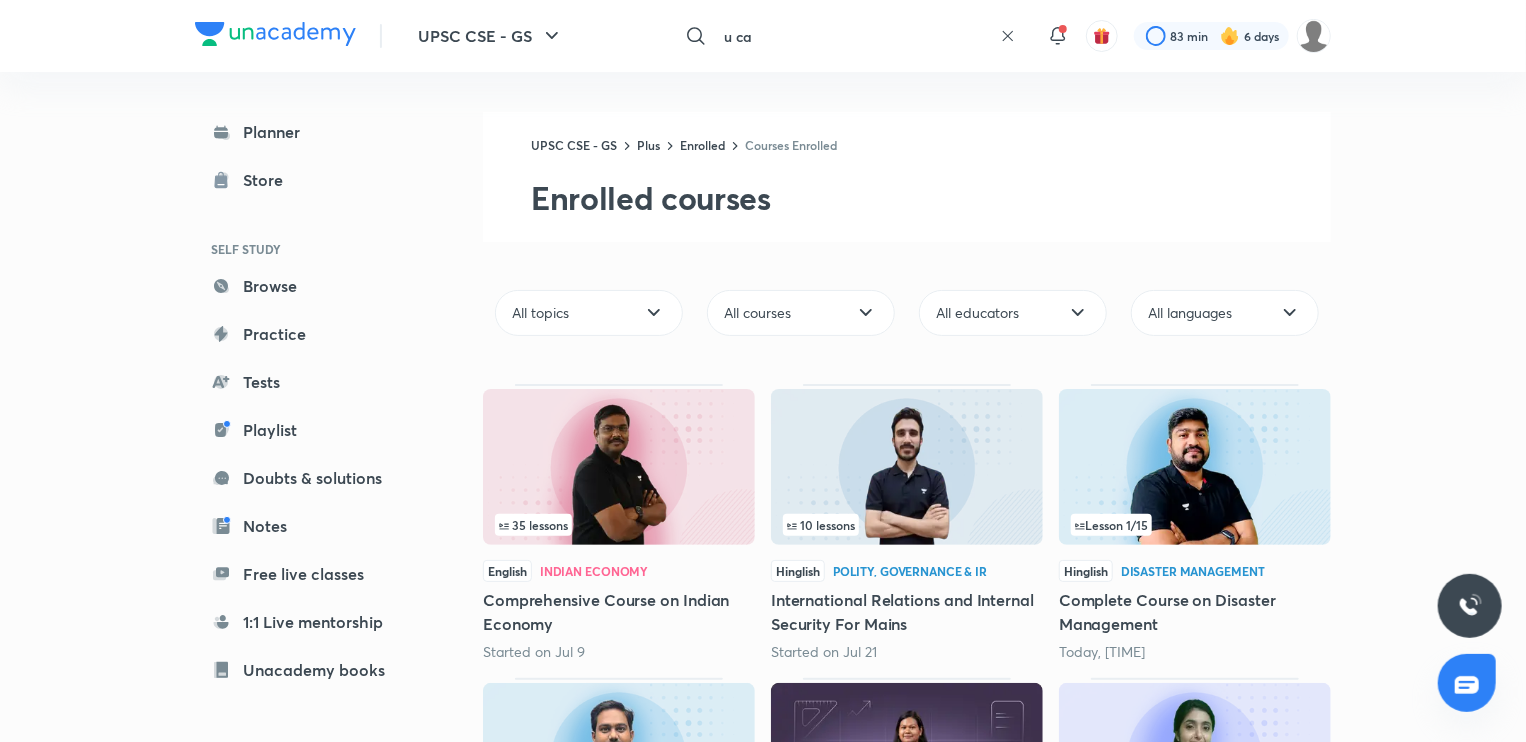 click on "u ca" at bounding box center [854, 36] 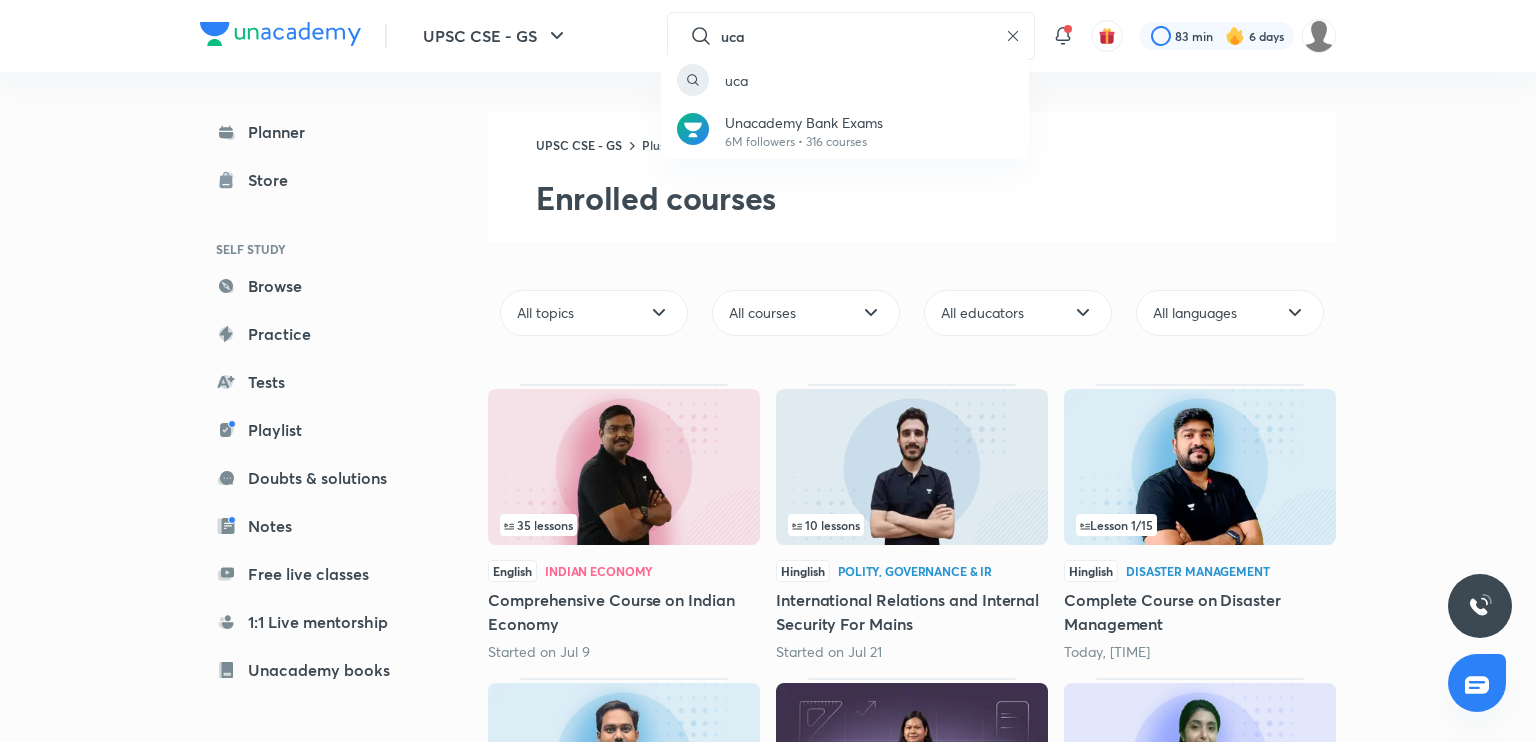 click on "uca Unacademy Bank Exams 6M followers • 316 courses" at bounding box center (768, 371) 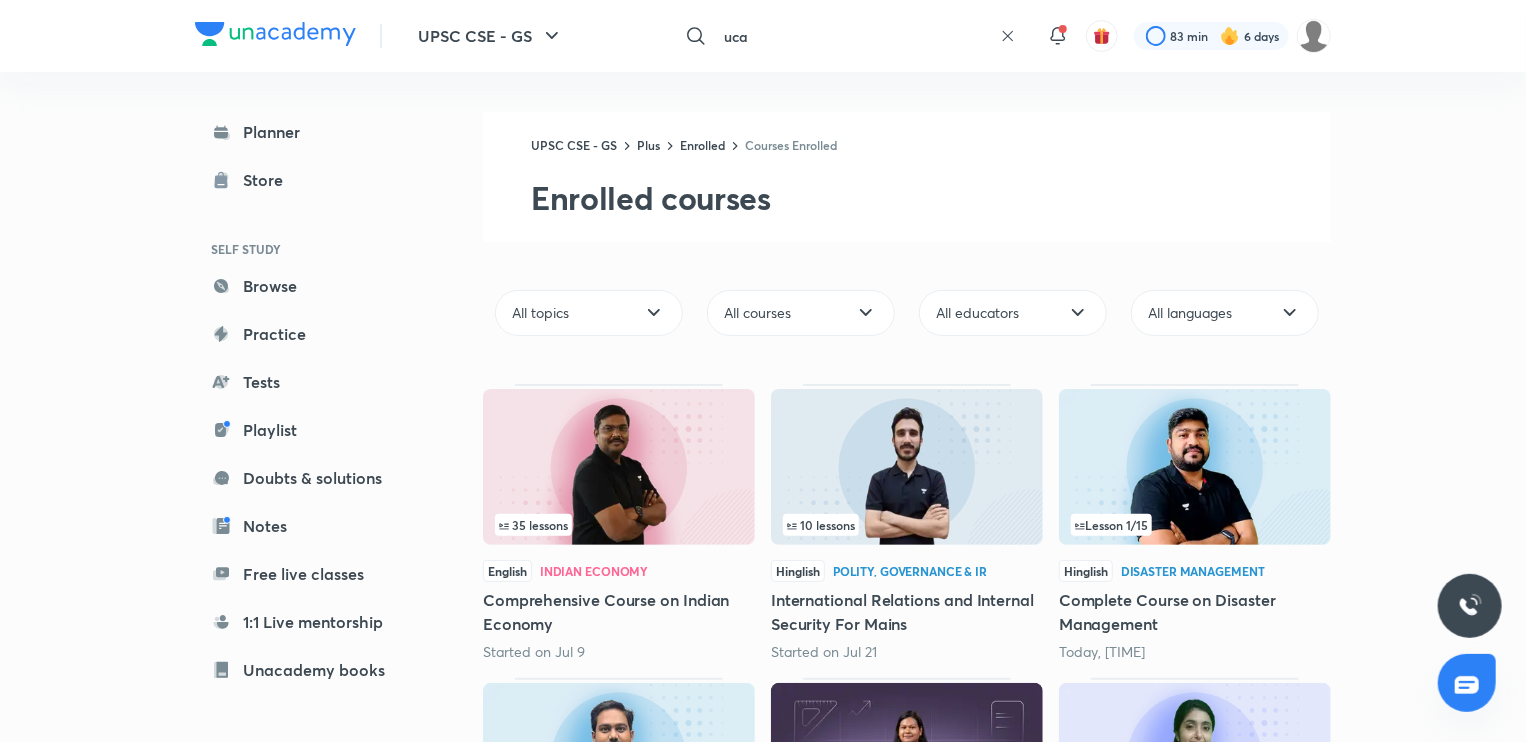 click on "uca" at bounding box center [854, 36] 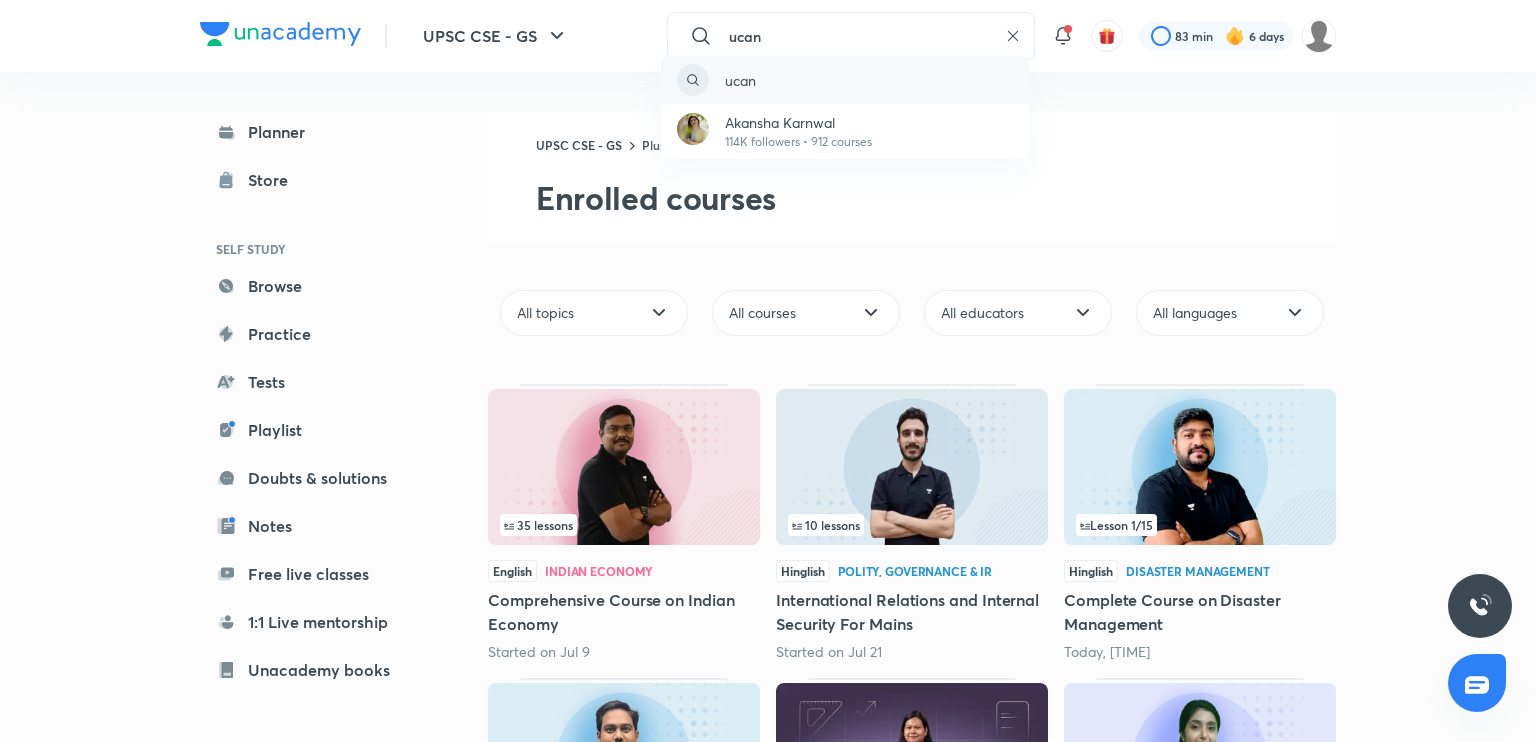 type on "ucan" 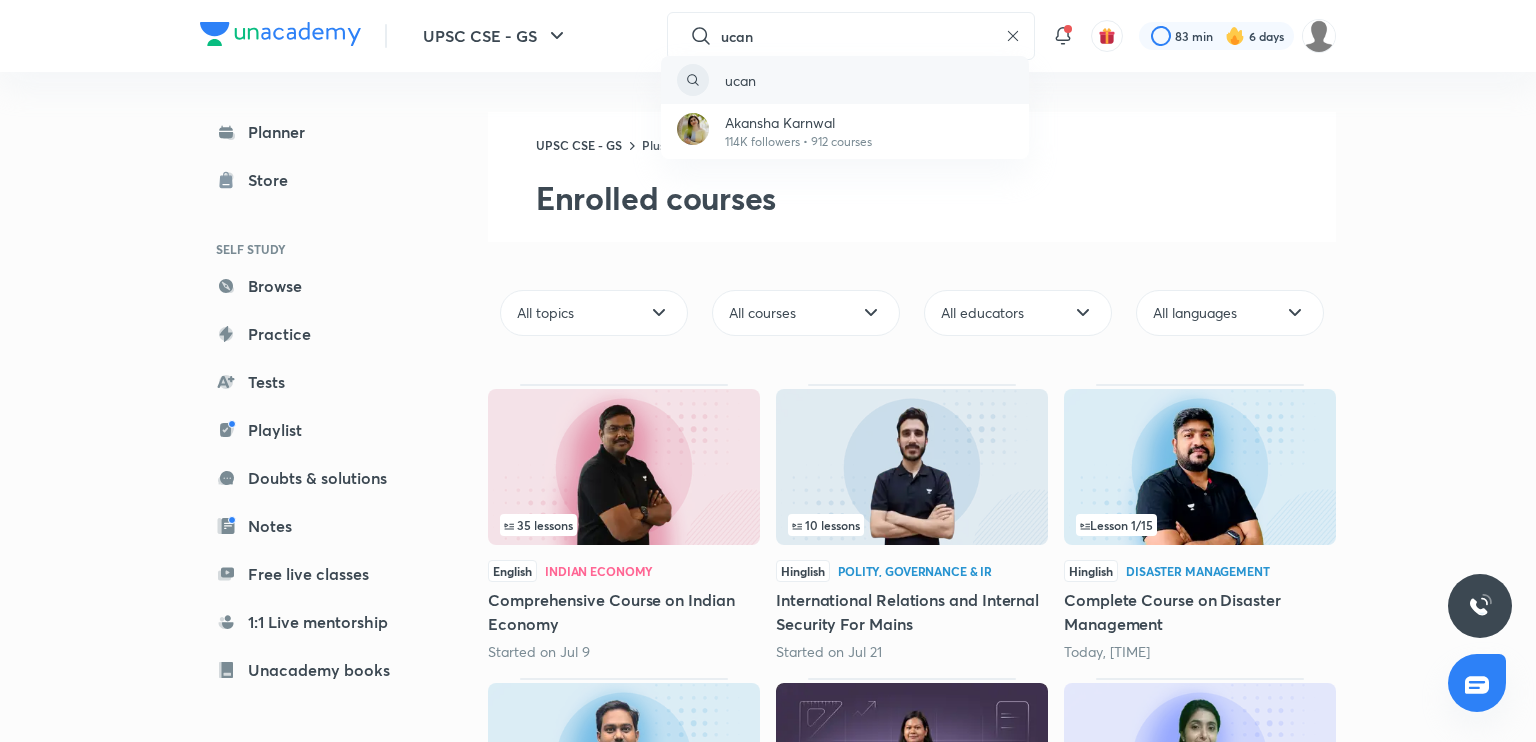 click on "ucan" at bounding box center (740, 80) 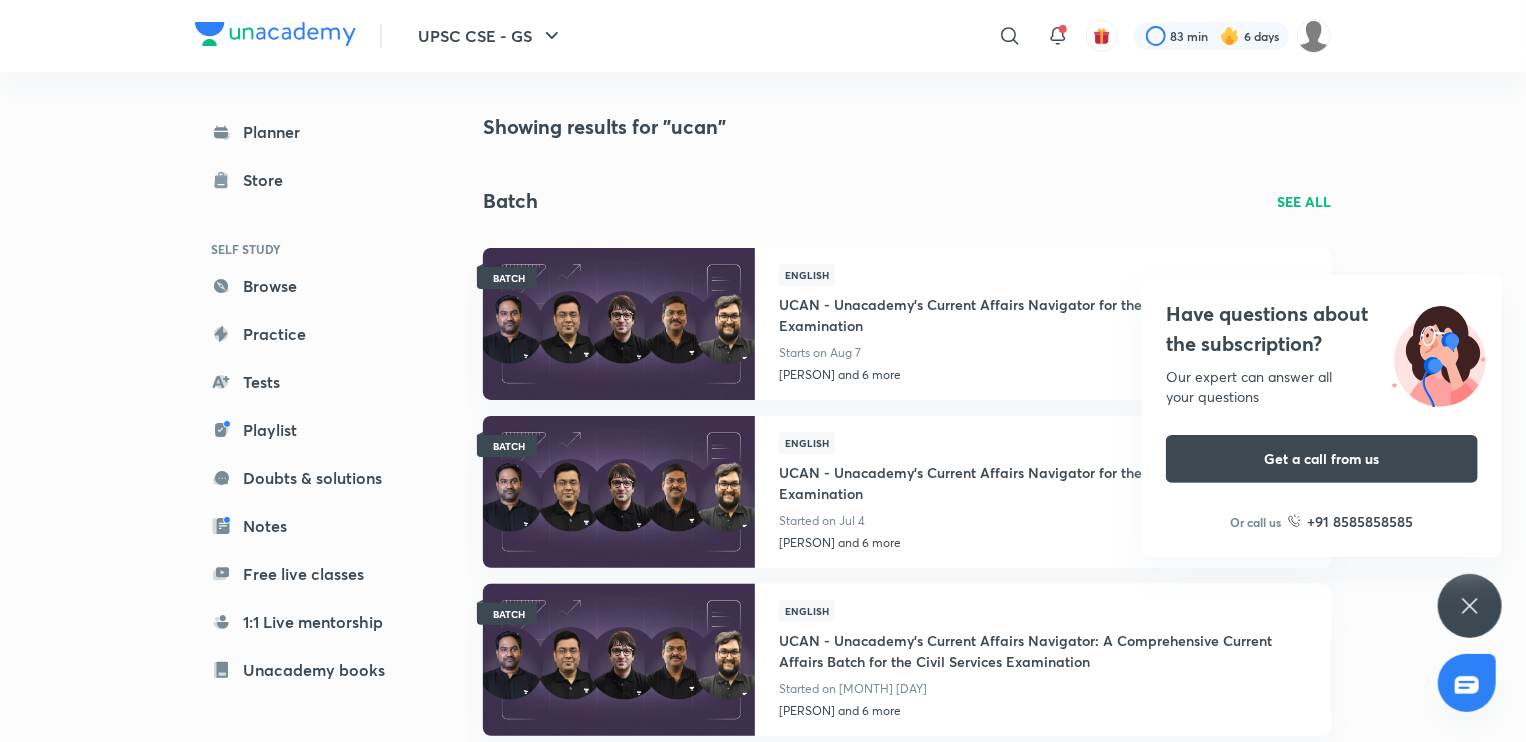 click 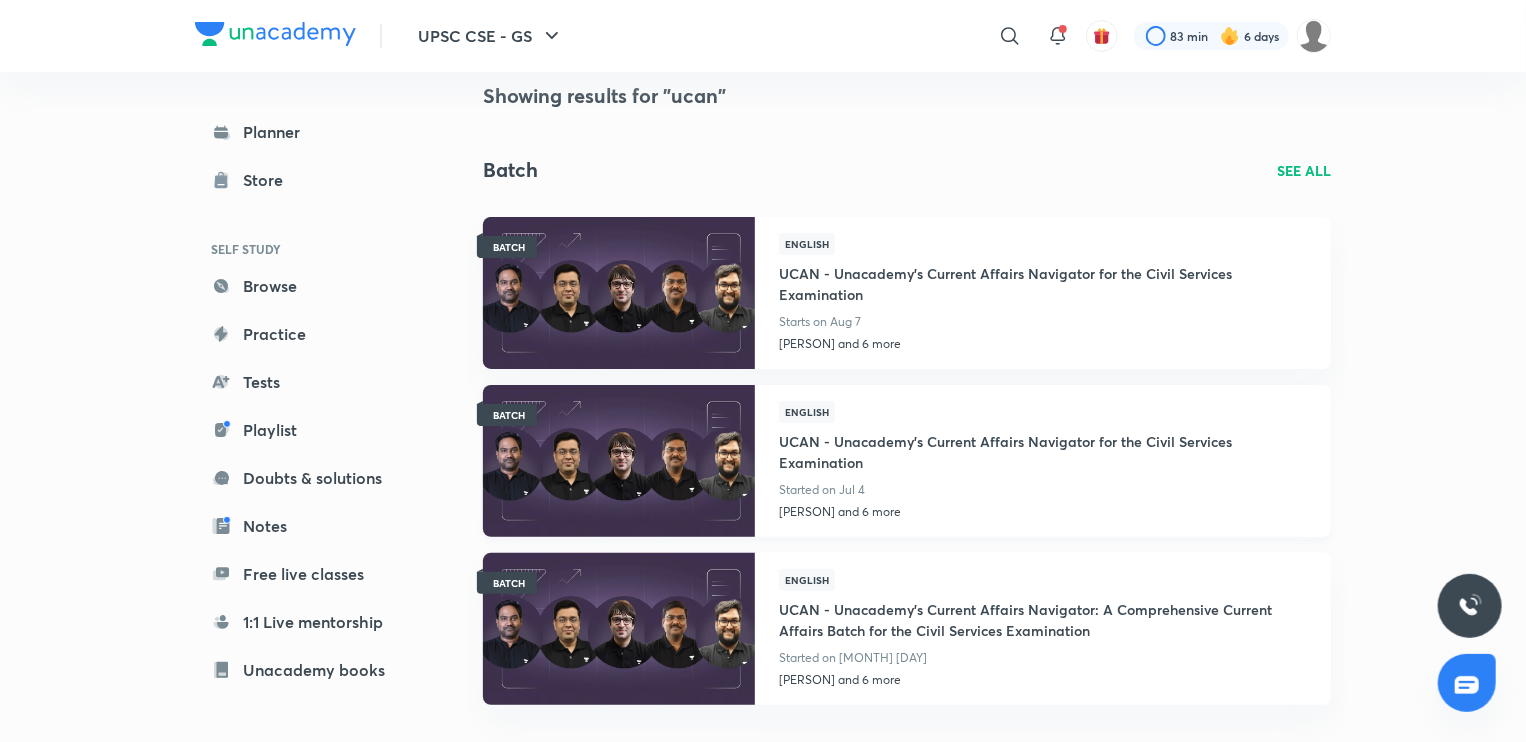 scroll, scrollTop: 32, scrollLeft: 0, axis: vertical 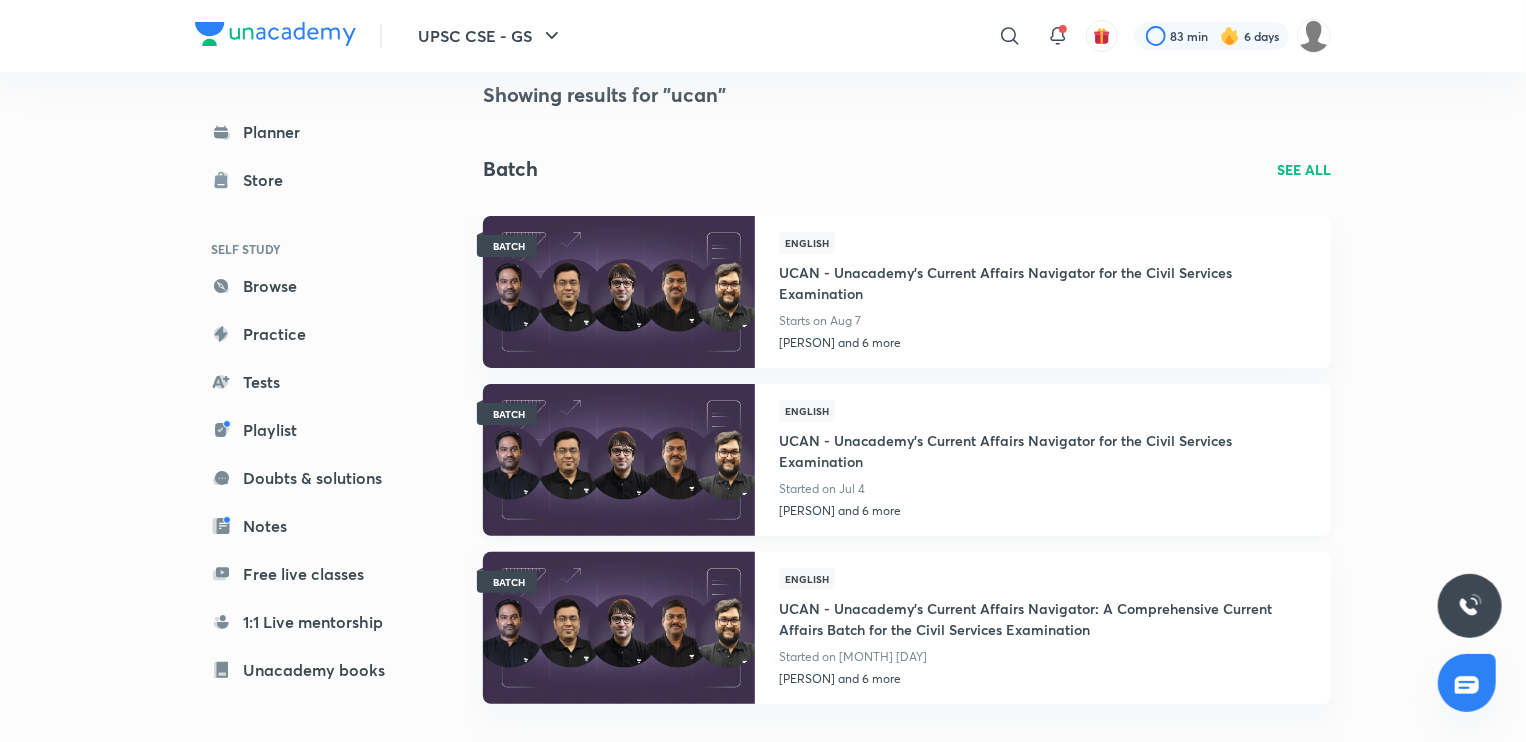 click at bounding box center [618, 459] 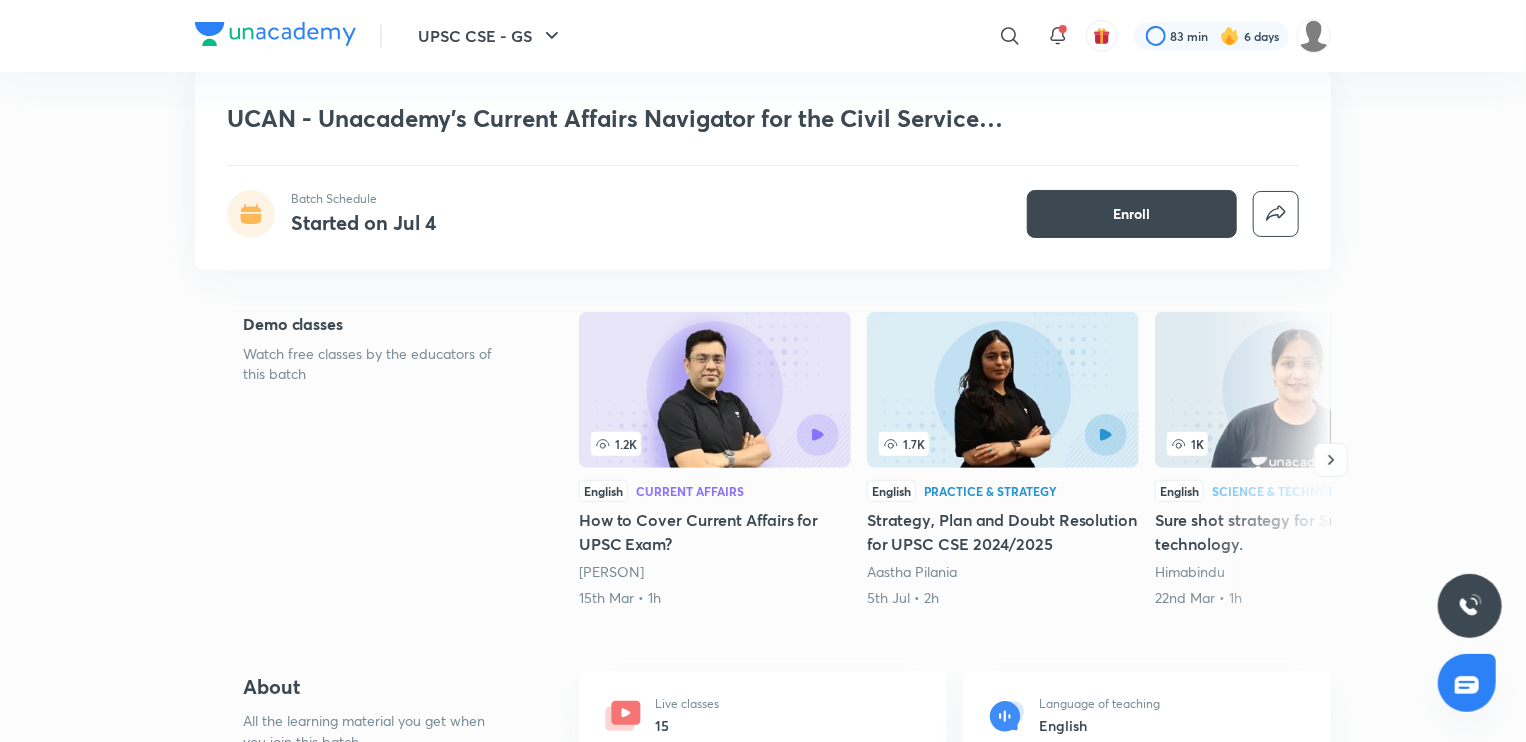 scroll, scrollTop: 460, scrollLeft: 0, axis: vertical 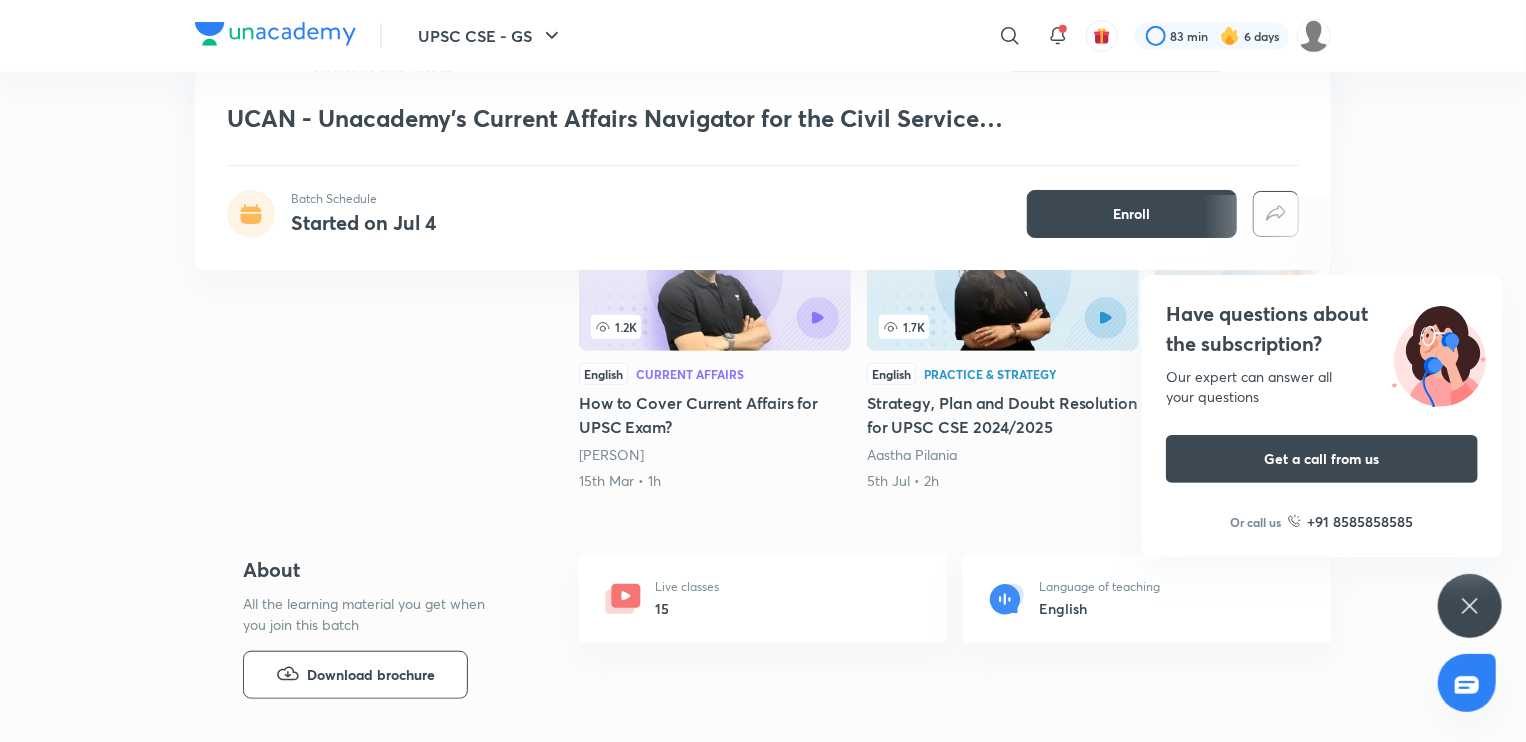 click on "Have questions about the subscription?" at bounding box center [1322, 329] 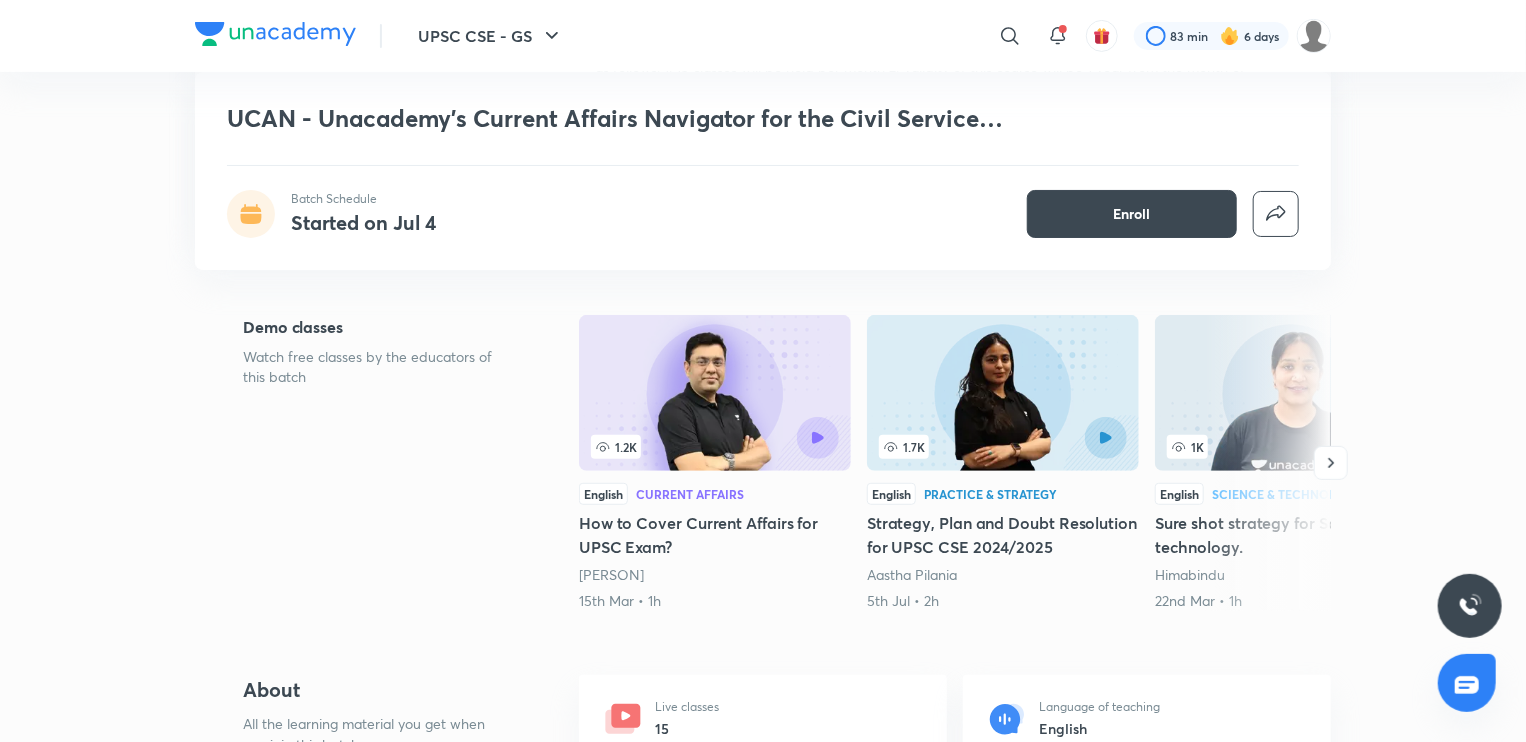 scroll, scrollTop: 338, scrollLeft: 0, axis: vertical 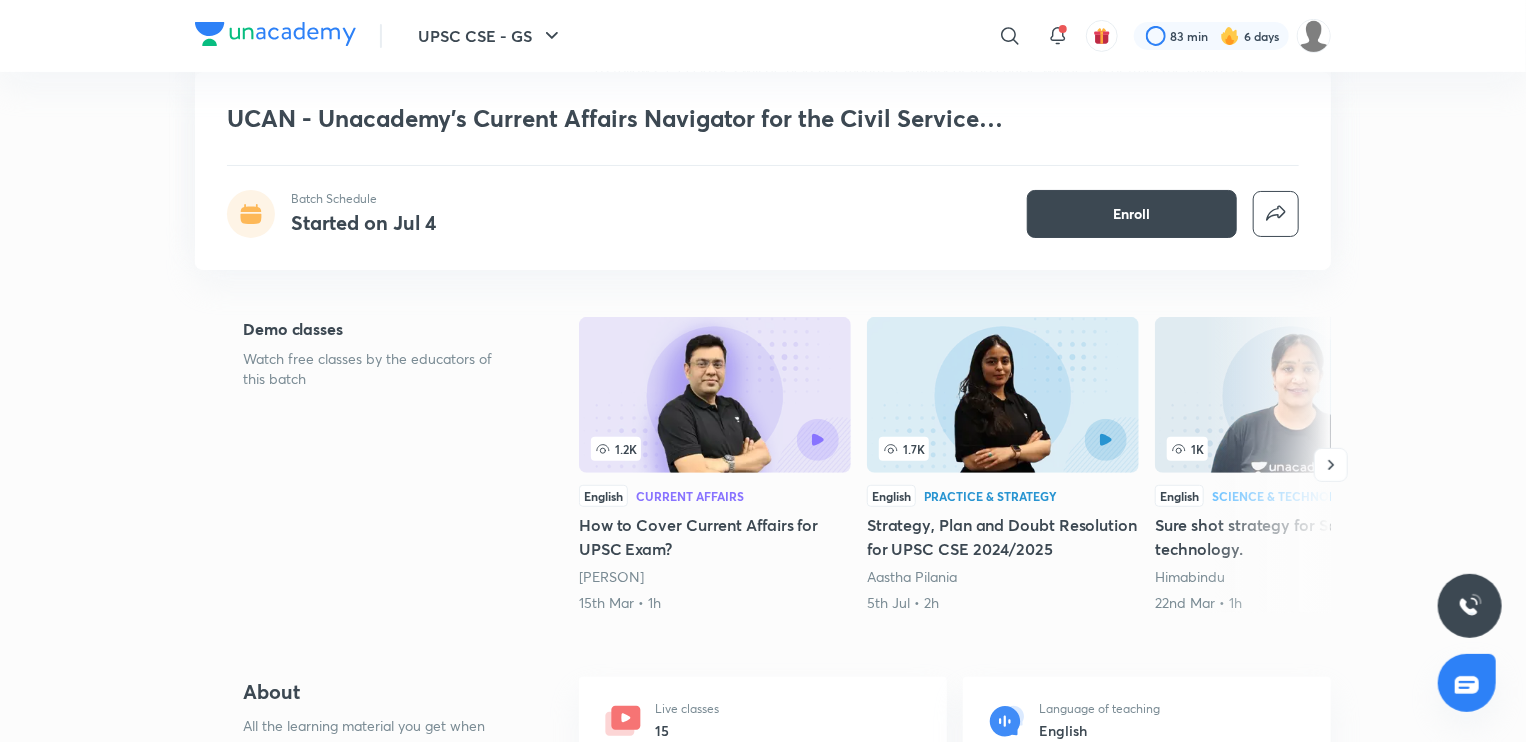 click at bounding box center (715, 395) 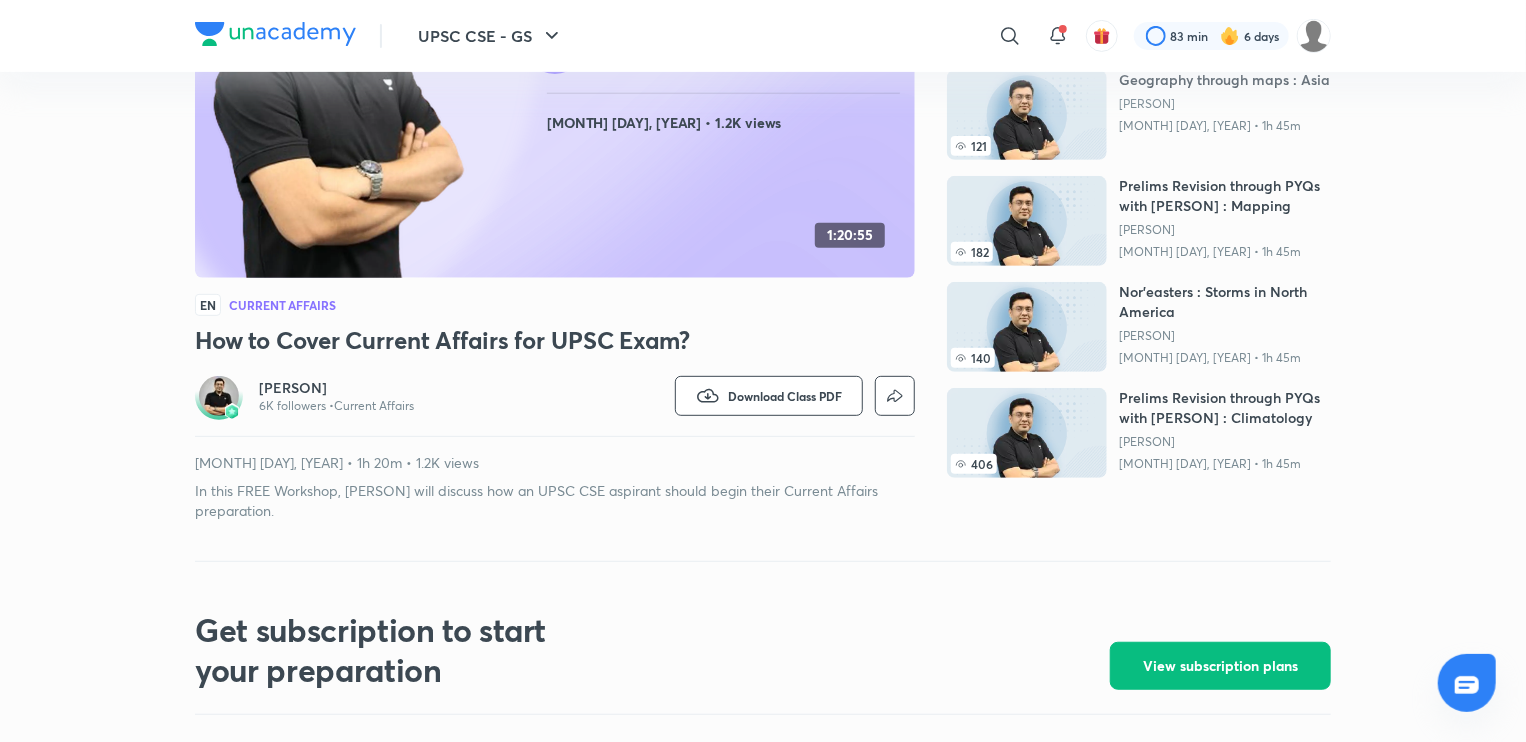 scroll, scrollTop: 0, scrollLeft: 0, axis: both 